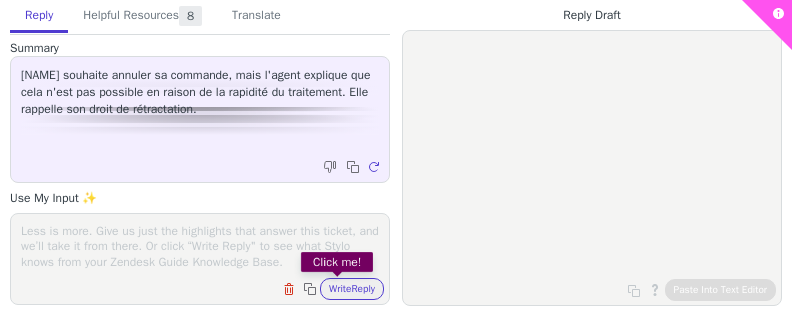scroll, scrollTop: 0, scrollLeft: 0, axis: both 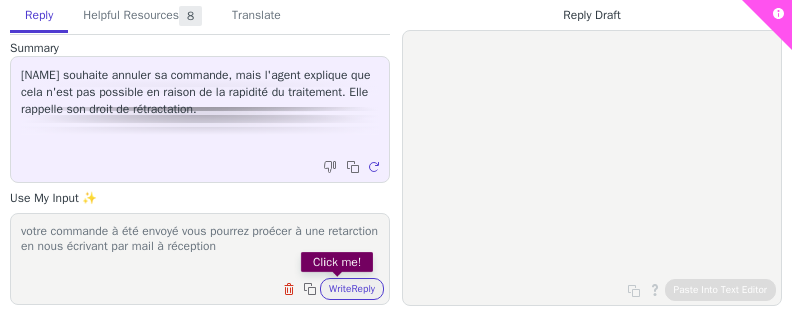 type on "votre commande à été envoyé vous pourrez proécer à une retarction en nous écrivant par mail à réception" 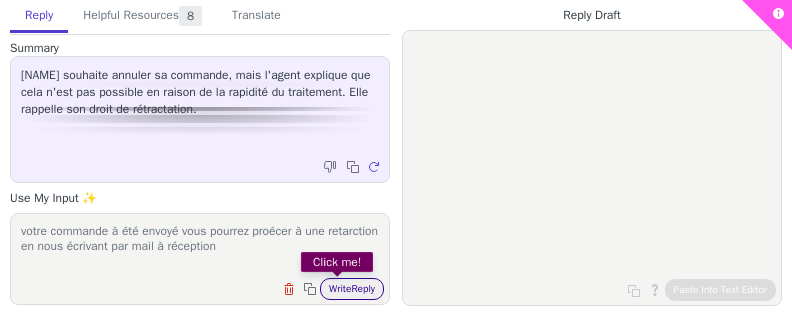 click on "Write  Reply" at bounding box center (352, 289) 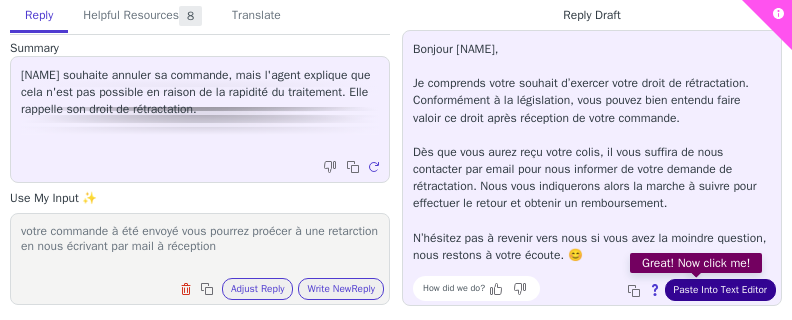 click on "Paste Into Text Editor" at bounding box center (720, 290) 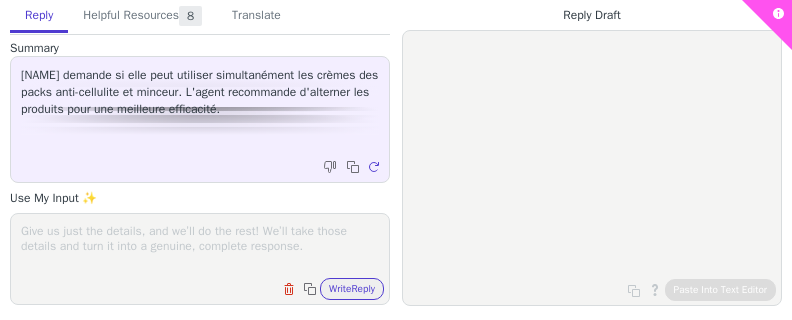scroll, scrollTop: 0, scrollLeft: 0, axis: both 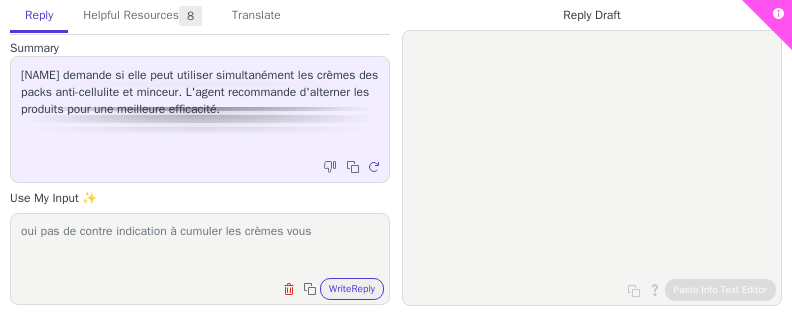 drag, startPoint x: 358, startPoint y: 249, endPoint x: 338, endPoint y: 314, distance: 68.007355 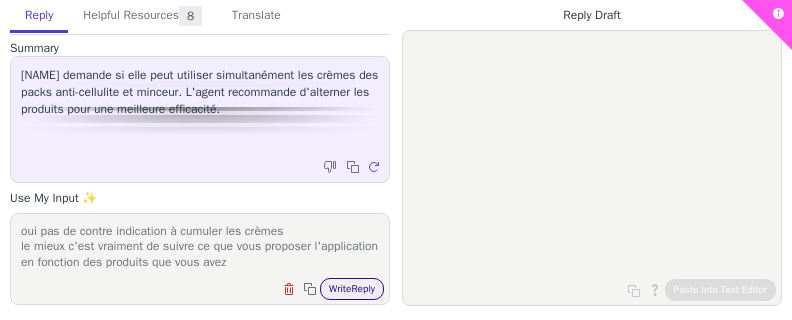 type on "oui pas de contre indication à cumuler les crèmes
le mieux c'est vraiment de suivre ce que vous proposer l'application en fonction des produits que vous avez" 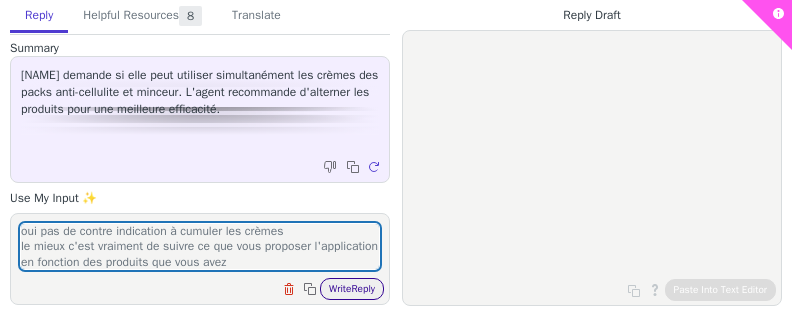 click on "Write  Reply" at bounding box center [352, 289] 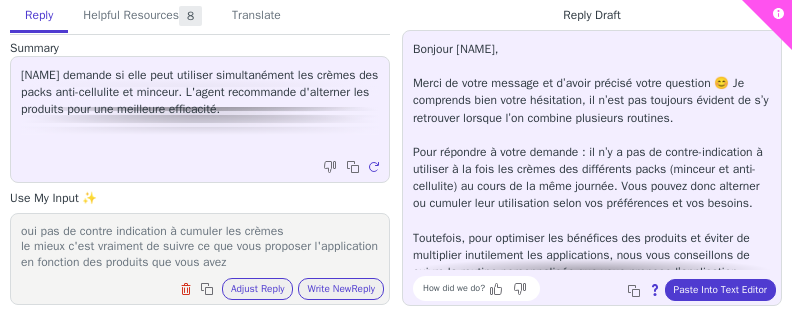 click on "Bonjour Amelie, Merci de votre message et d’avoir précisé votre question 😊 Je comprends bien votre hésitation, il n’est pas toujours évident de s’y retrouver lorsque l’on combine plusieurs routines. Pour répondre à votre demande : il n’y a pas de contre-indication à utiliser à la fois les crèmes des différents packs (minceur et anti-cellulite) au cours de la même journée. Vous pouvez donc alterner ou cumuler leur utilisation selon vos préférences et vos besoins. Toutefois, pour optimiser les bénéfices des produits et éviter de multiplier inutilement les applications, nous vous conseillons de suivre la routine personnalisée que vous propose l’application Cellublue, en y renseignant tous les produits que vous possédez. Celle-ci vous guidera pas à pas selon vos objectifs et la combinaison de vos soins. Si vous souhaitez un exemple de routine type avec vos deux packs, je reste à votre disposition pour vous l’exposer plus en détail. How did we do?   Copy to clipboard" at bounding box center [592, 168] 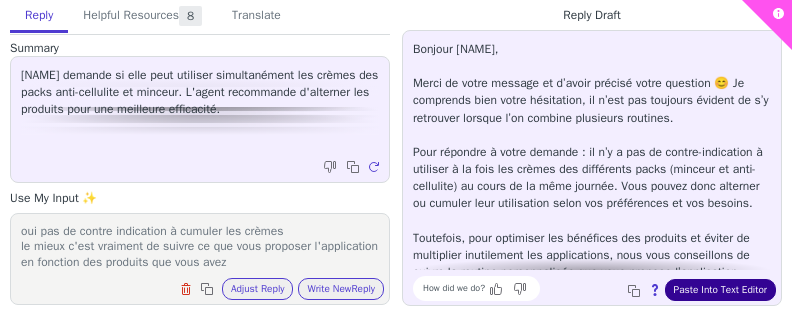 click on "Paste Into Text Editor" at bounding box center [720, 290] 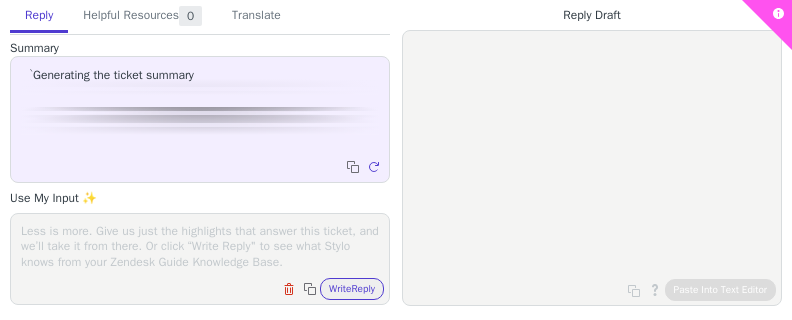 scroll, scrollTop: 0, scrollLeft: 0, axis: both 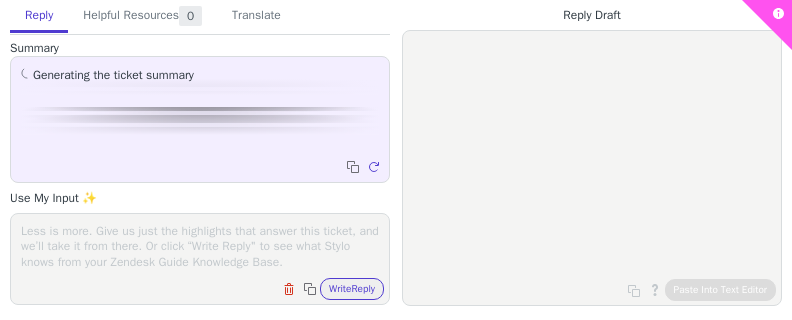 click at bounding box center [200, 246] 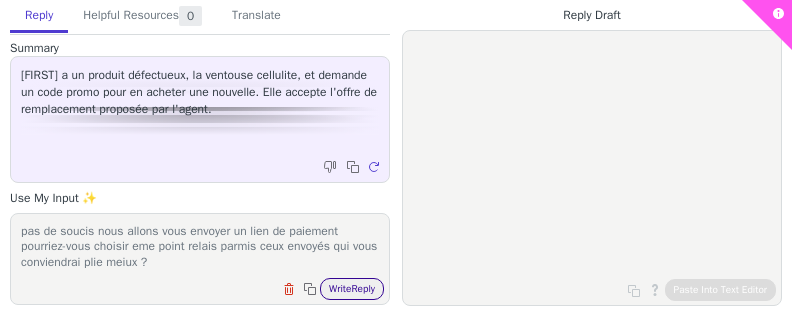 type on "pas de soucis nous allons vous envoyer un lien de paiement pourriez-vous choisir eme point relais parmis ceux envoyés qui vous conviendrai plie meiux ?" 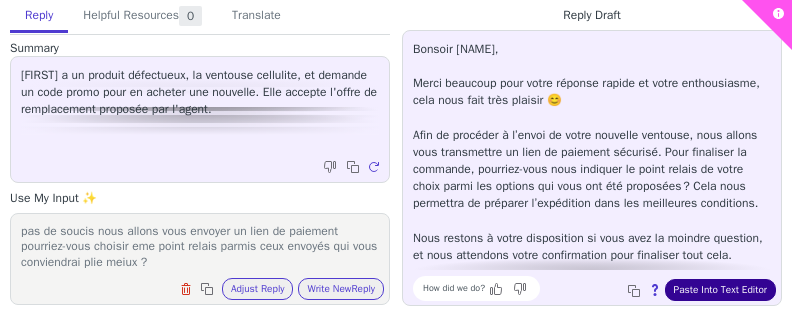 click on "Paste Into Text Editor" at bounding box center [720, 290] 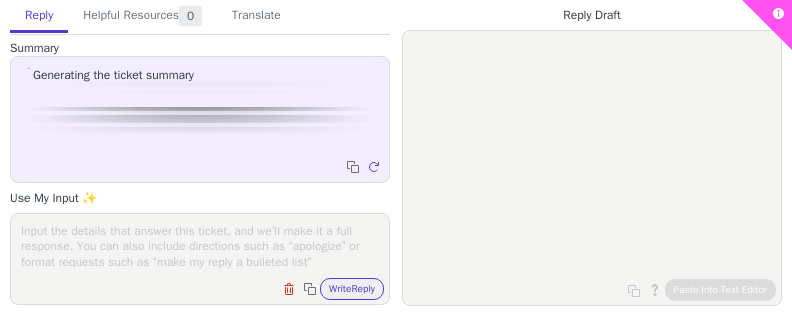 click at bounding box center [200, 246] 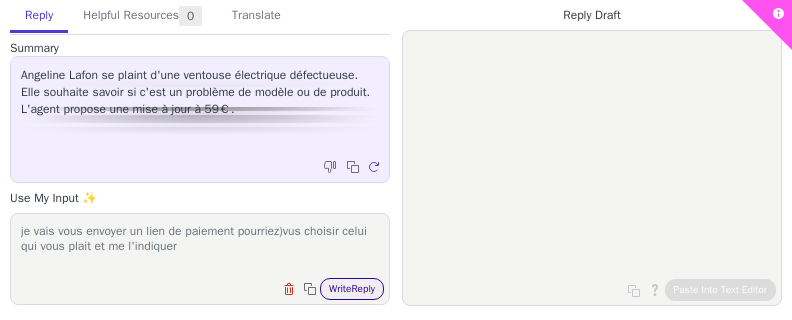 type on "je vais vous envoyer un lien de paiement pourriez)vus choisir celui qui vous plait et me l'indiquer" 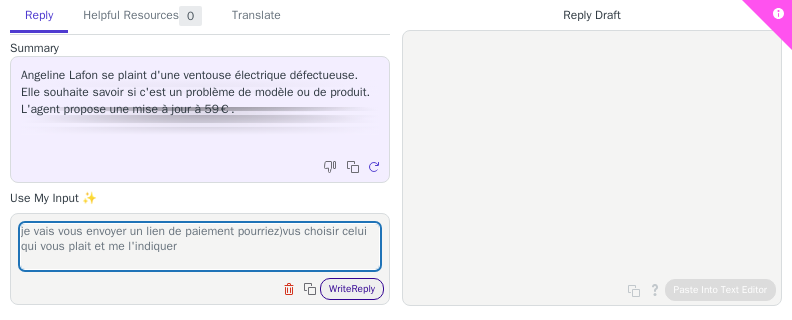 click on "Write  Reply" at bounding box center (352, 289) 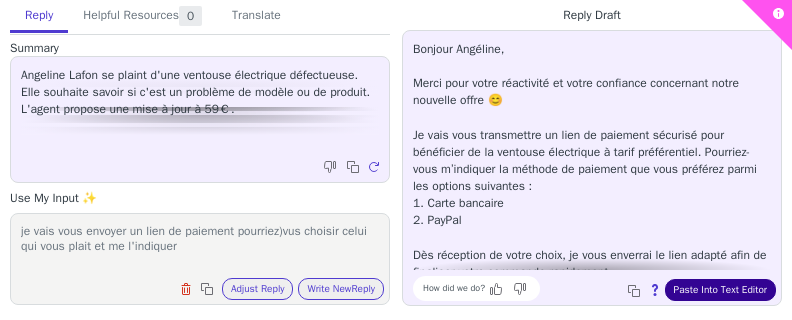 click on "Paste Into Text Editor" at bounding box center [720, 290] 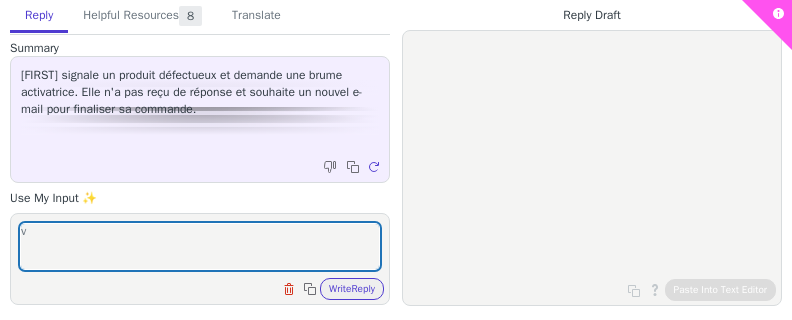 scroll, scrollTop: 0, scrollLeft: 0, axis: both 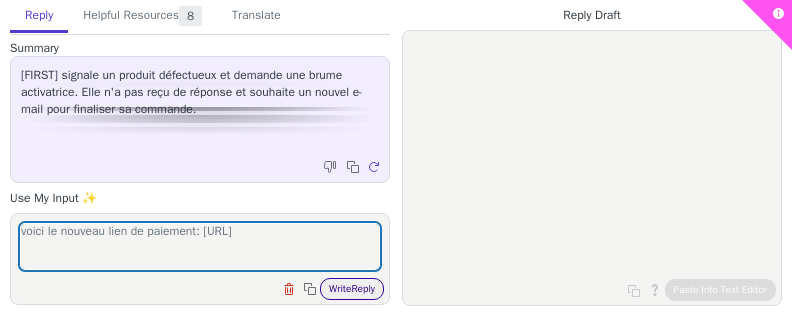 type on "voici le nouveau lien de paiement: [URL]" 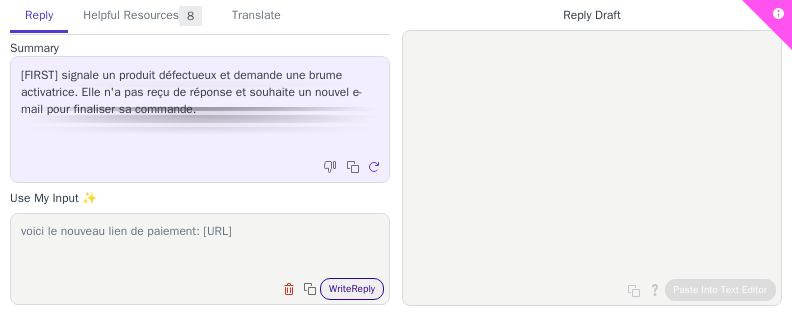 click on "Write  Reply" at bounding box center [352, 289] 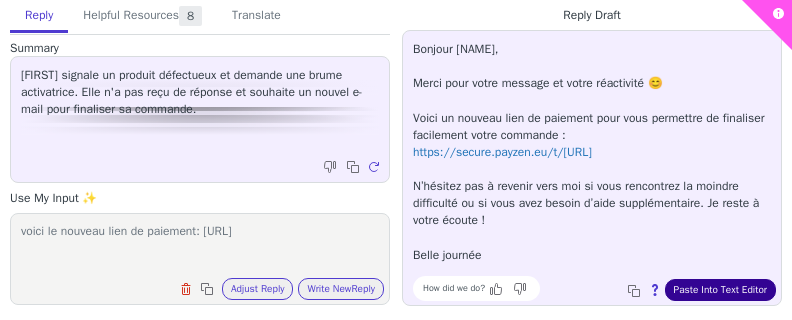 click on "Paste Into Text Editor" at bounding box center [720, 290] 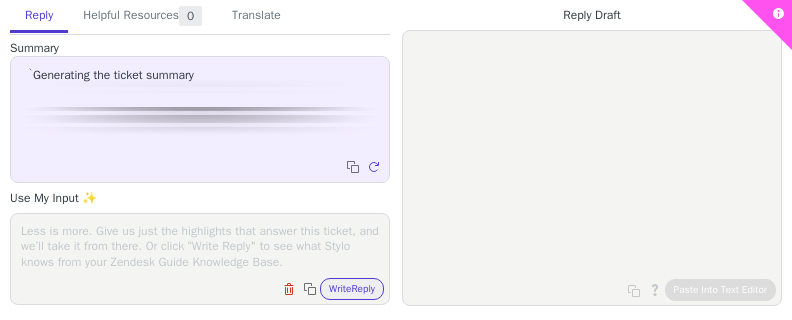 scroll, scrollTop: 0, scrollLeft: 0, axis: both 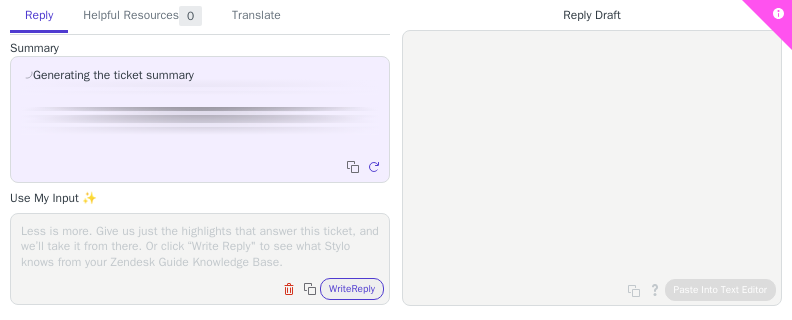 click at bounding box center (200, 246) 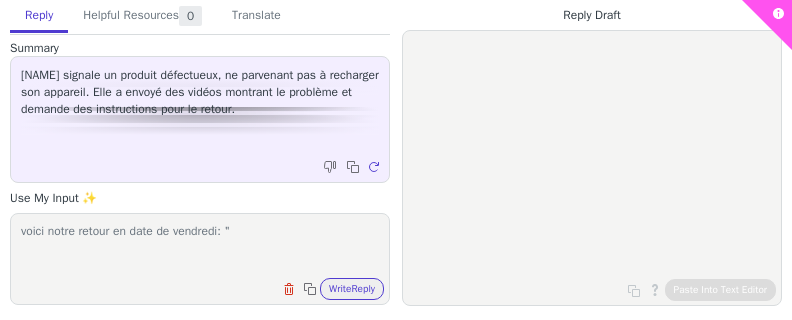 paste on "Bonjour [NAME],
Merci pour votre retour et pour la vidéo qui nous permet de mieux comprendre la situation.
Afin d’avancer rapidement, nous pouvons vous envoyer gratuitement un nouveau chargeur universel si vous n’en possédez pas d’autre à la maison. Cette solution pourra peut-être résoudre la difficulté.
Je reste à votre écoute pour toute question ou précision 😊
Belle journée
L'équipe Cellublue" 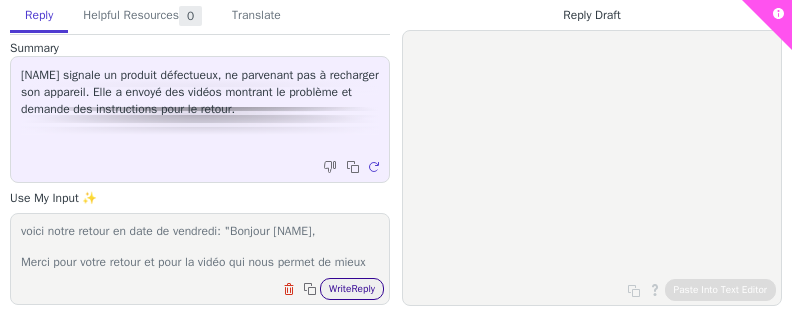 type on "voici notre retour en date de vendredi: "Bonjour [NAME],
Merci pour votre retour et pour la vidéo qui nous permet de mieux comprendre la situation.
Afin d’avancer rapidement, nous pouvons vous envoyer gratuitement un nouveau chargeur universel si vous n’en possédez pas d’autre à la maison. Cette solution pourra peut-être résoudre la difficulté.
Je reste à votre écoute pour toute question ou précision 😊
Belle journée
L'équipe Cellublue"" 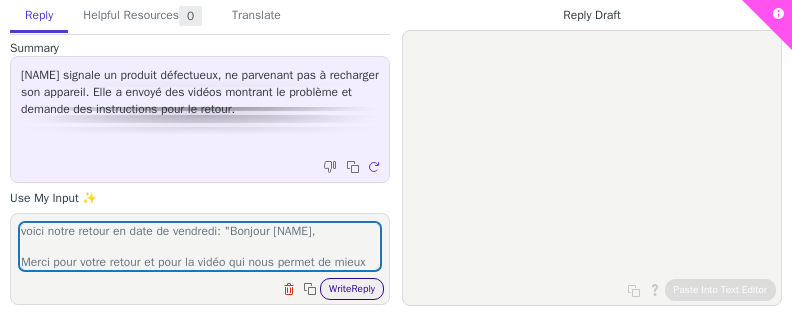 click on "Write  Reply" at bounding box center [352, 289] 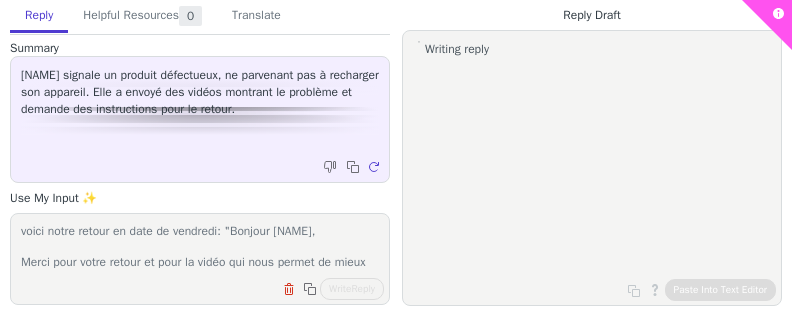 scroll, scrollTop: 160, scrollLeft: 0, axis: vertical 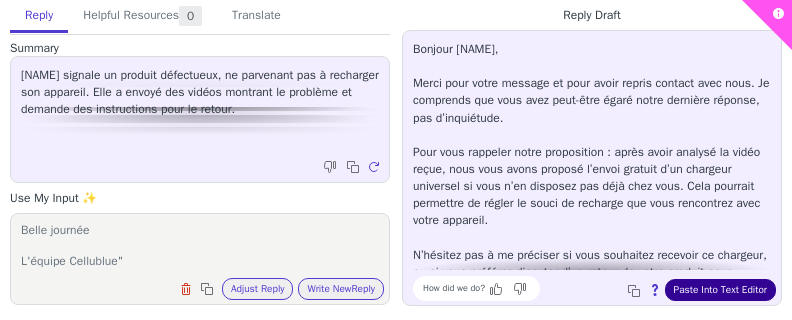 click on "Paste Into Text Editor" at bounding box center [720, 290] 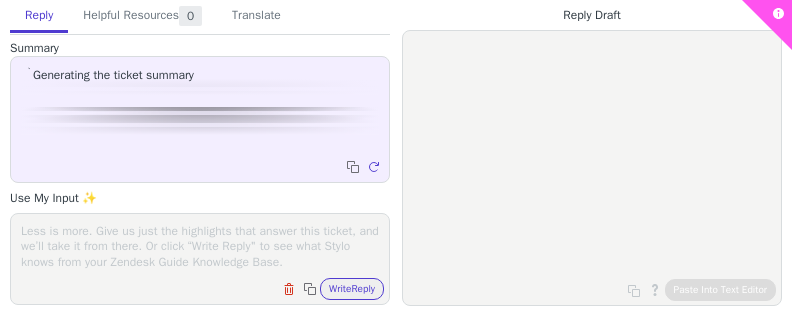 scroll, scrollTop: 0, scrollLeft: 0, axis: both 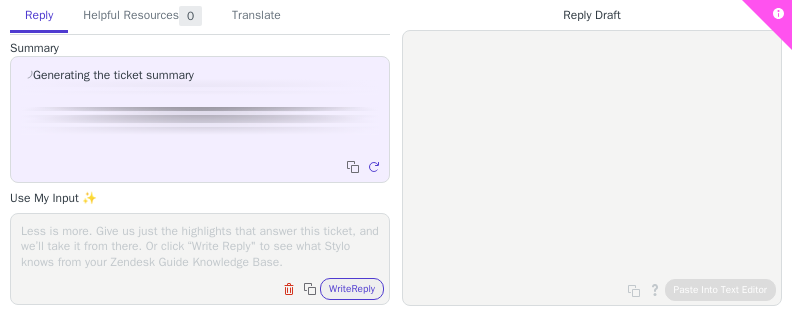 click at bounding box center [200, 246] 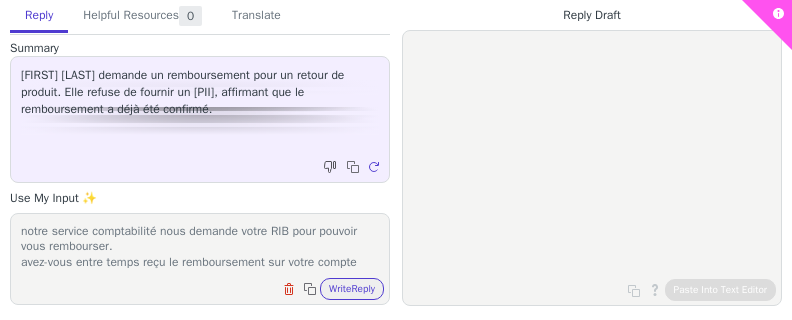 scroll, scrollTop: 13, scrollLeft: 0, axis: vertical 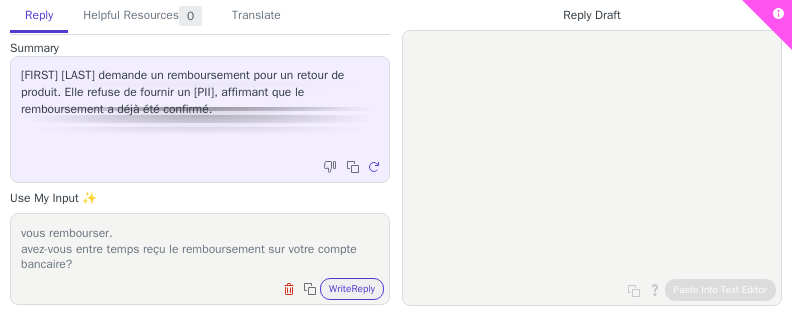 type on "notre service comptabilité nous demande votre RIB pour pouvoir vous rembourser.
avez-vous entre temps reçu le remboursement sur votre compte bancaire?" 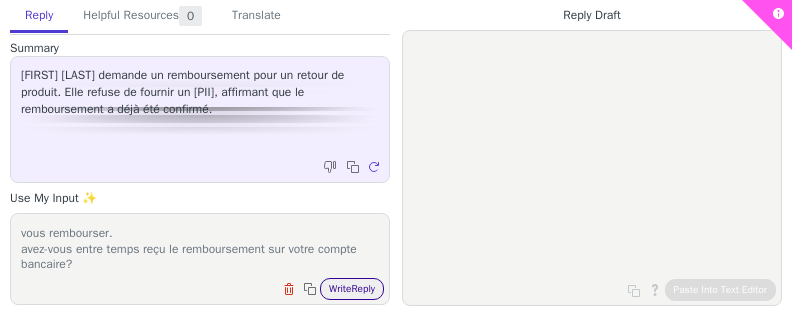 click on "Write  Reply" at bounding box center (352, 289) 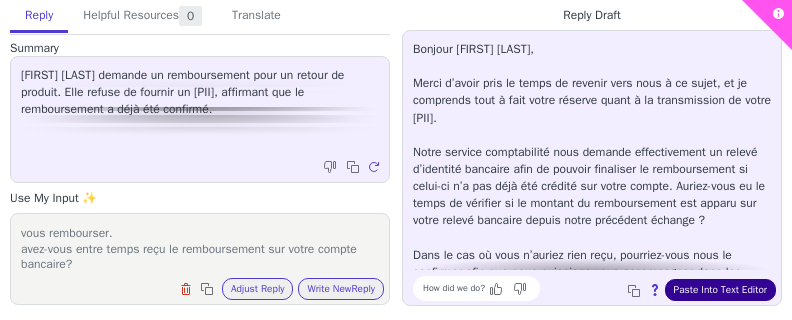 click on "Paste Into Text Editor" at bounding box center (720, 290) 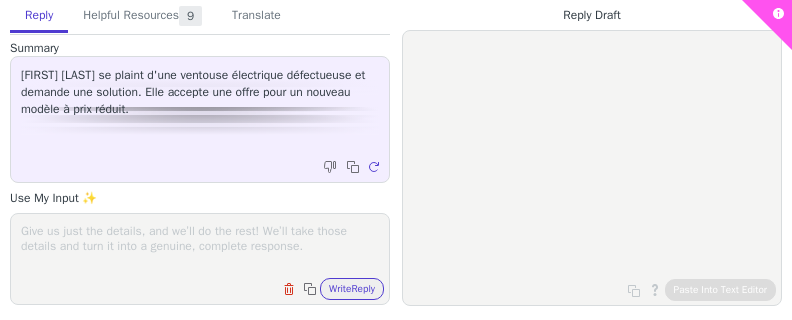 scroll, scrollTop: 0, scrollLeft: 0, axis: both 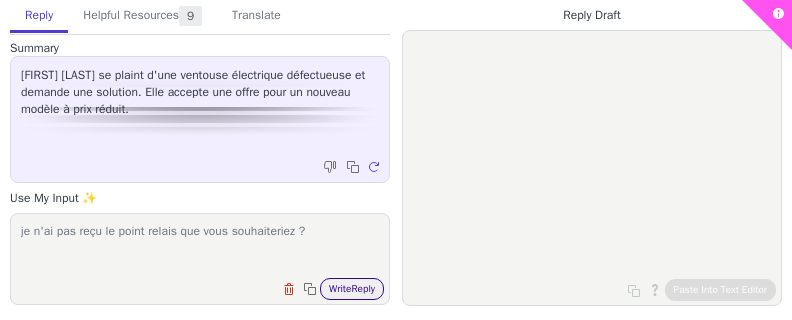 type on "je n'ai pas reçu le point relais que vous souhaiteriez ?" 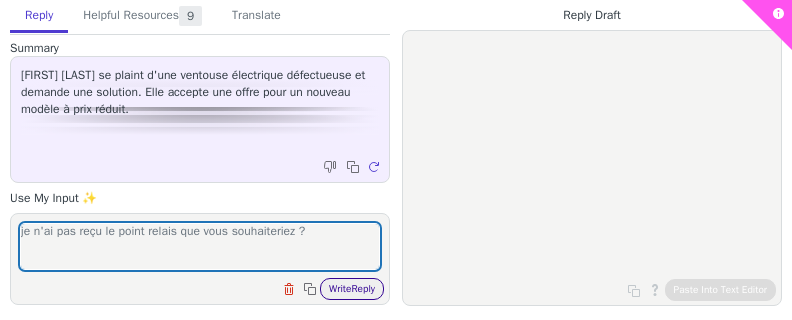 click on "Write  Reply" at bounding box center [352, 289] 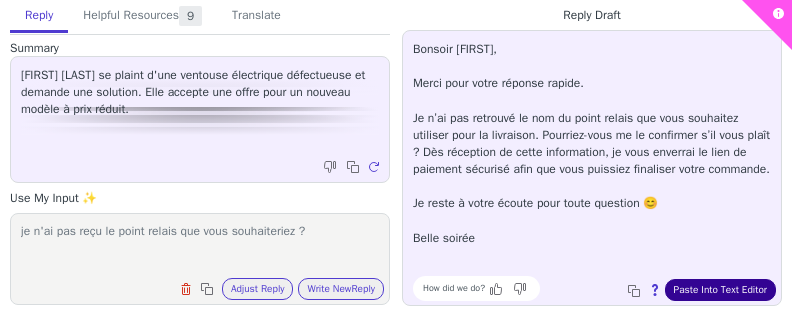 click on "Paste Into Text Editor" at bounding box center (720, 290) 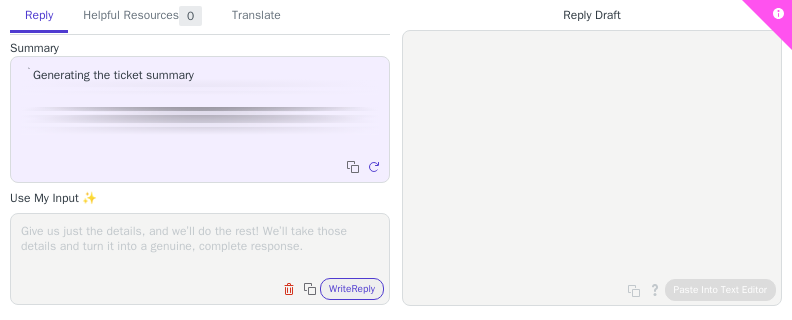 scroll, scrollTop: 0, scrollLeft: 0, axis: both 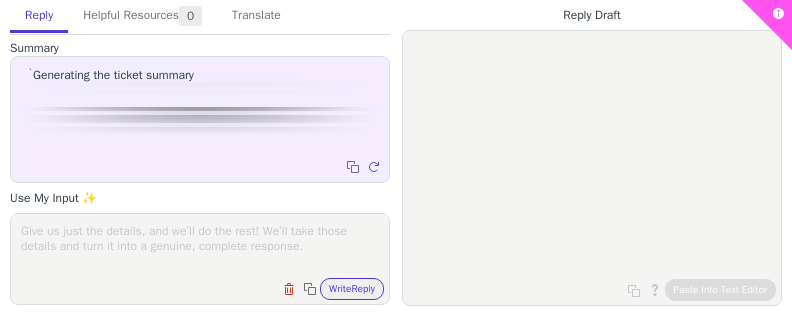 click at bounding box center [200, 246] 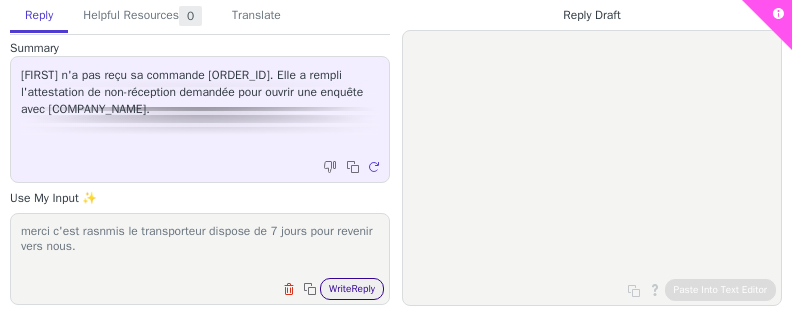 type on "merci c'est rasnmis le transporteur dispose de 7 jours pour revenir vers nous." 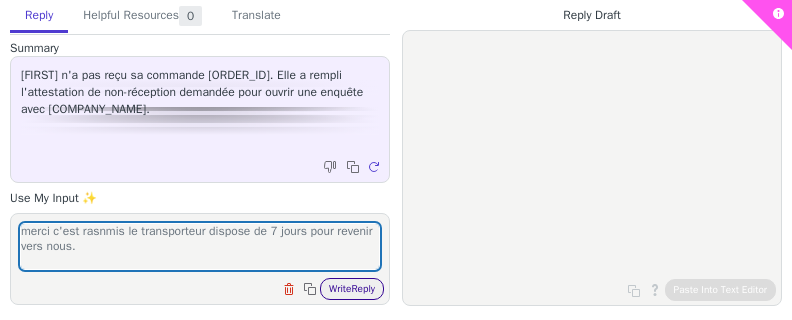 click on "Write  Reply" at bounding box center [352, 289] 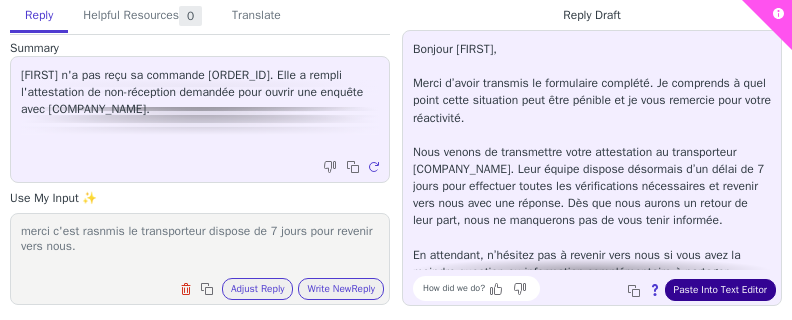 click on "Paste Into Text Editor" at bounding box center [720, 290] 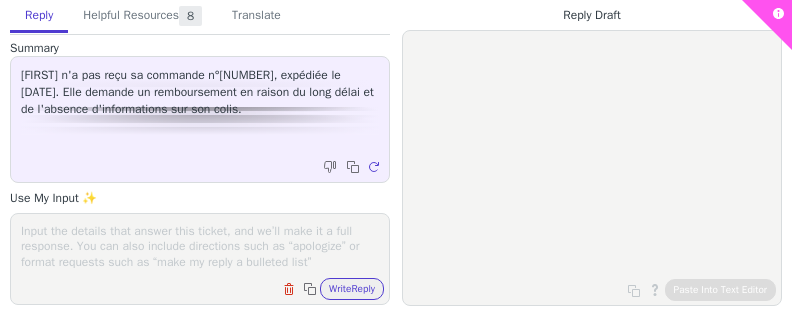 scroll, scrollTop: 0, scrollLeft: 0, axis: both 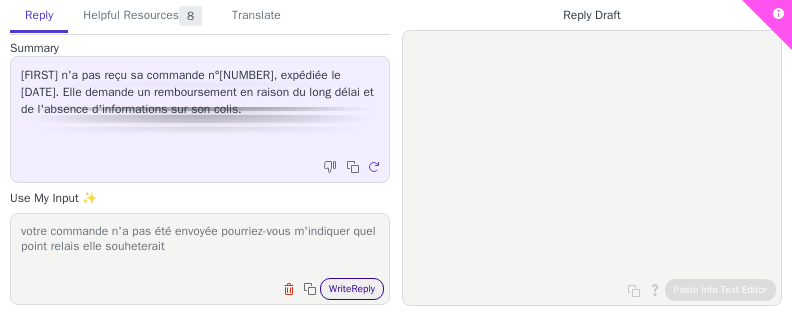 type on "votre commande n'a pas été envoyée pourriez-vous m'indiquer quel point relais elle souheterait" 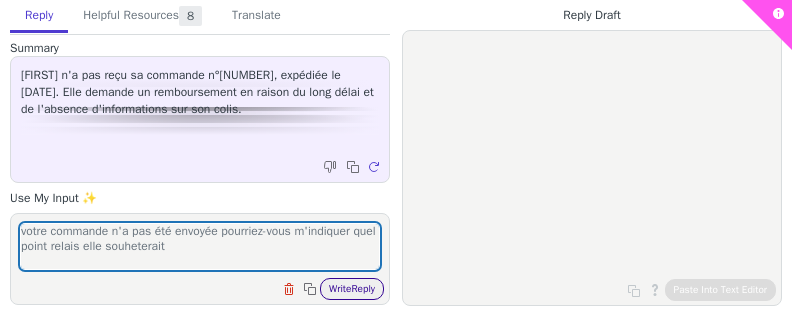 click on "Write  Reply" at bounding box center [352, 289] 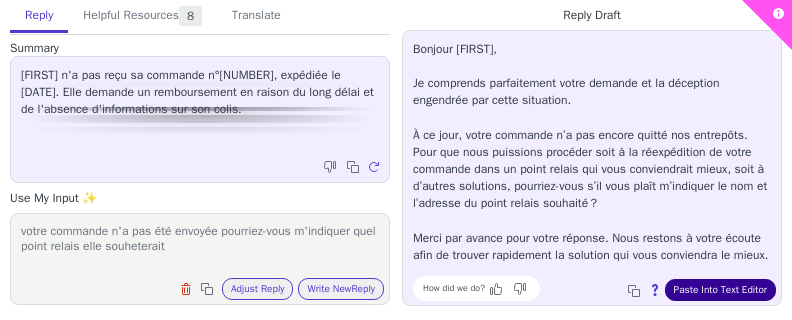 click on "Paste Into Text Editor" at bounding box center [720, 290] 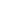 scroll, scrollTop: 0, scrollLeft: 0, axis: both 